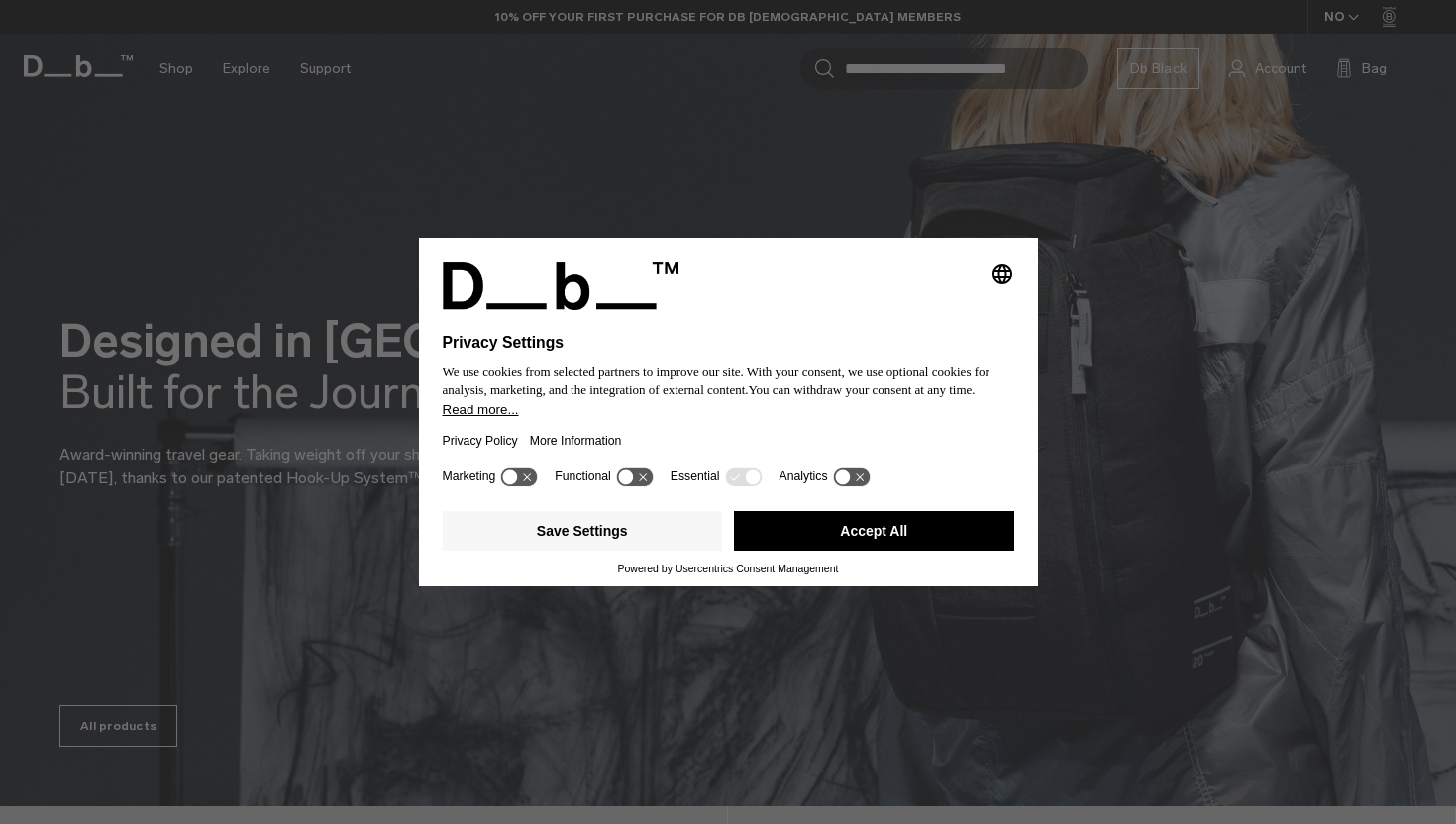 scroll, scrollTop: 0, scrollLeft: 0, axis: both 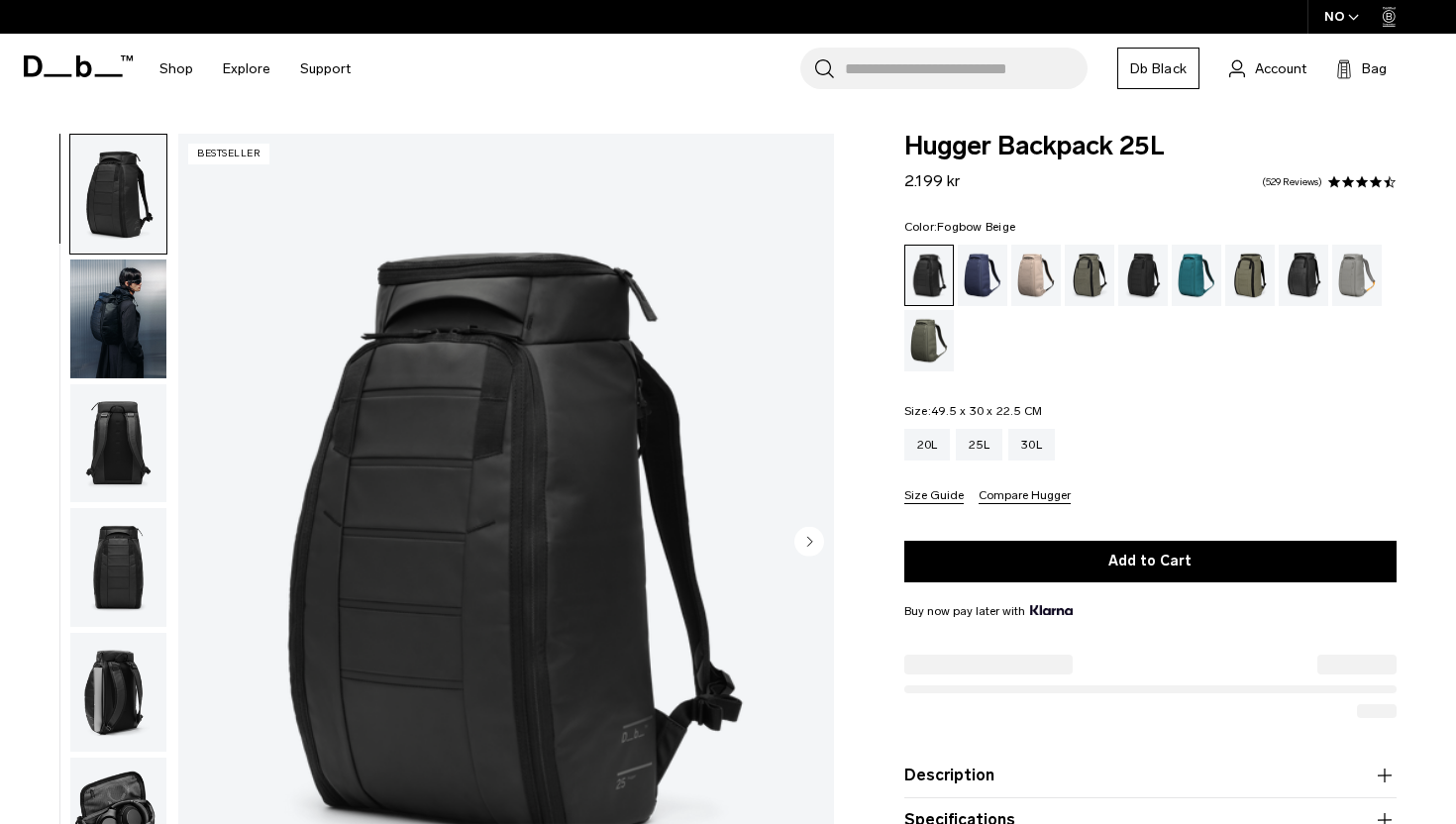 click at bounding box center (1036, 275) 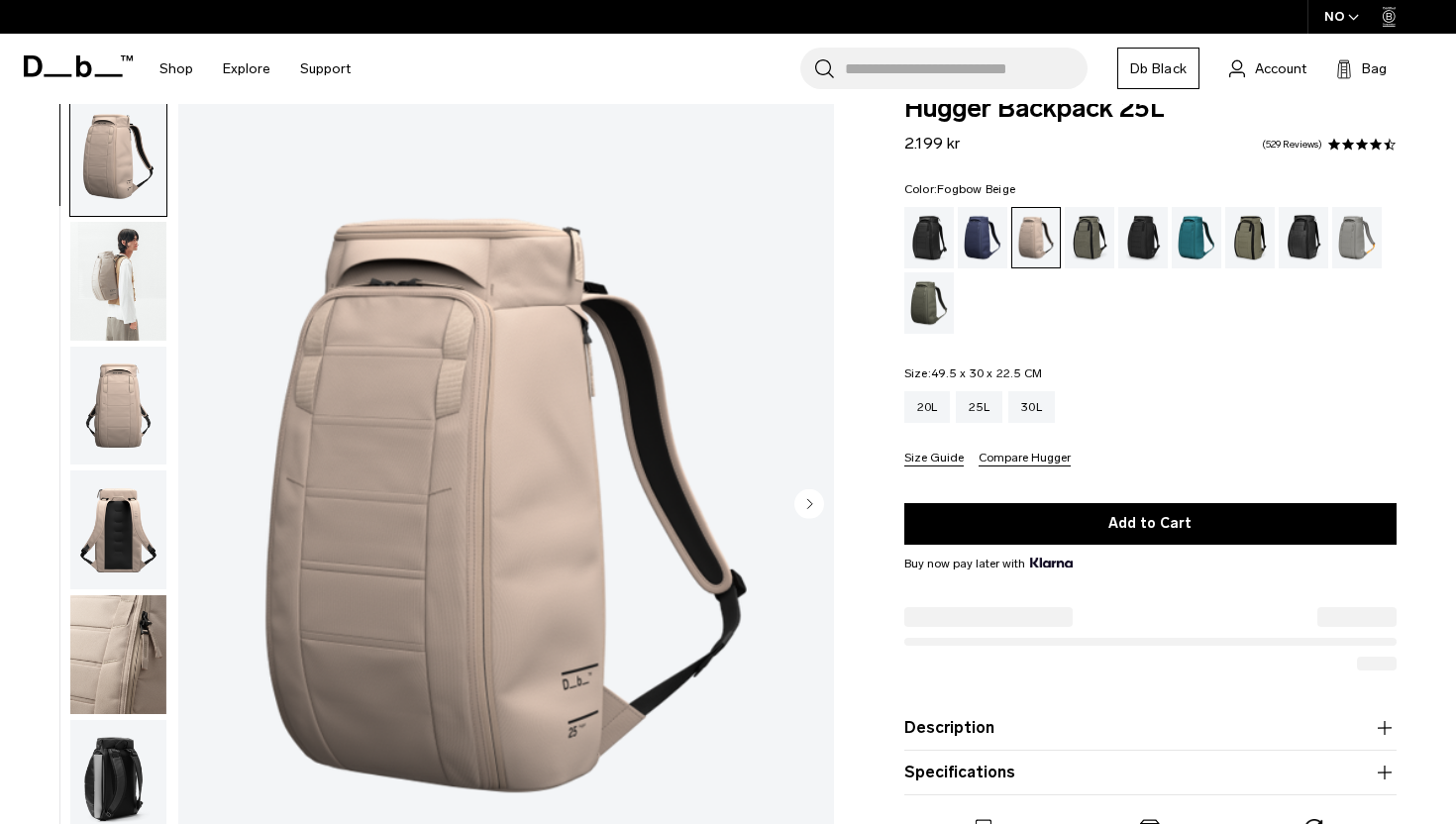 scroll, scrollTop: 0, scrollLeft: 0, axis: both 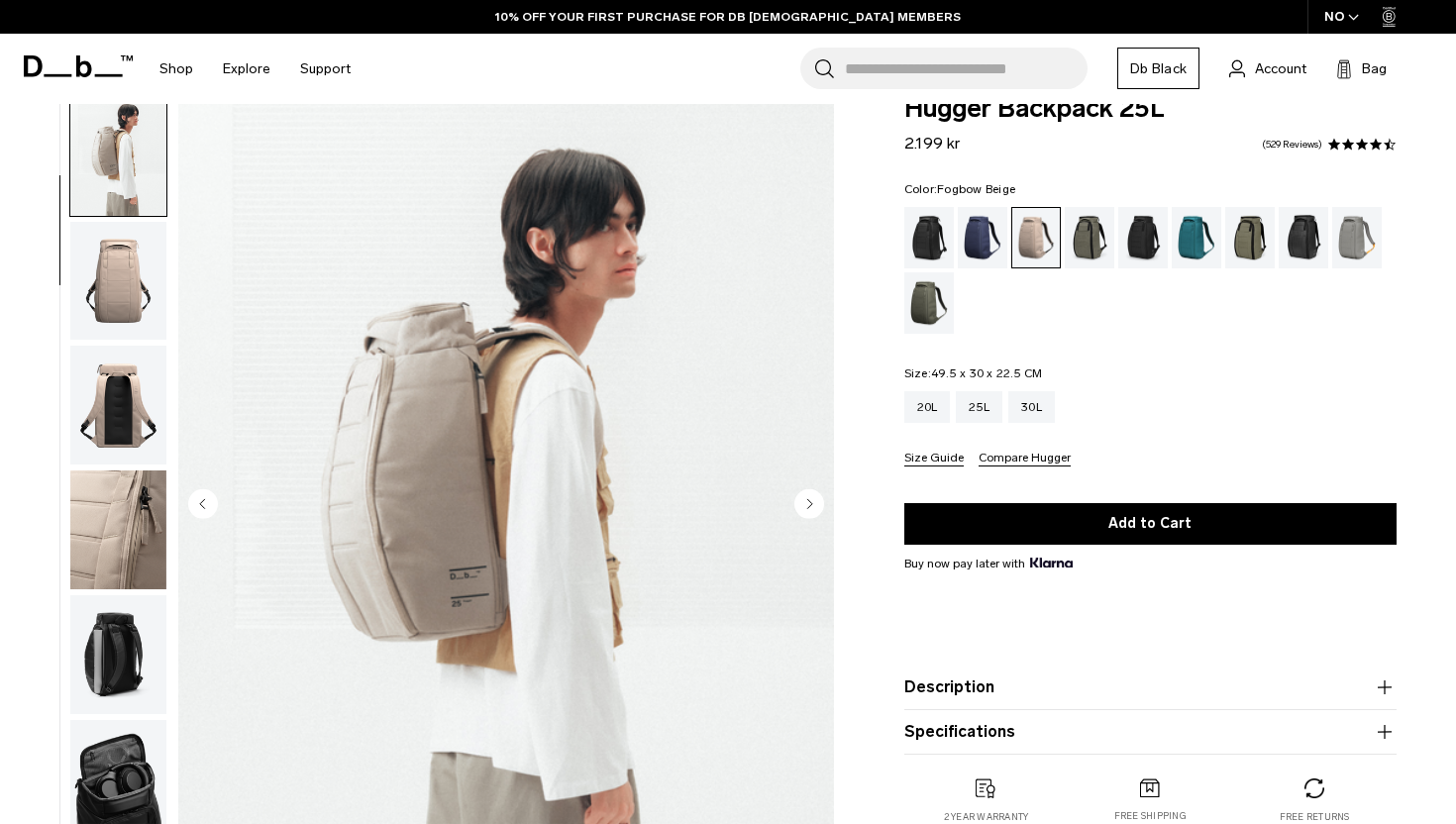 click at bounding box center [118, 281] 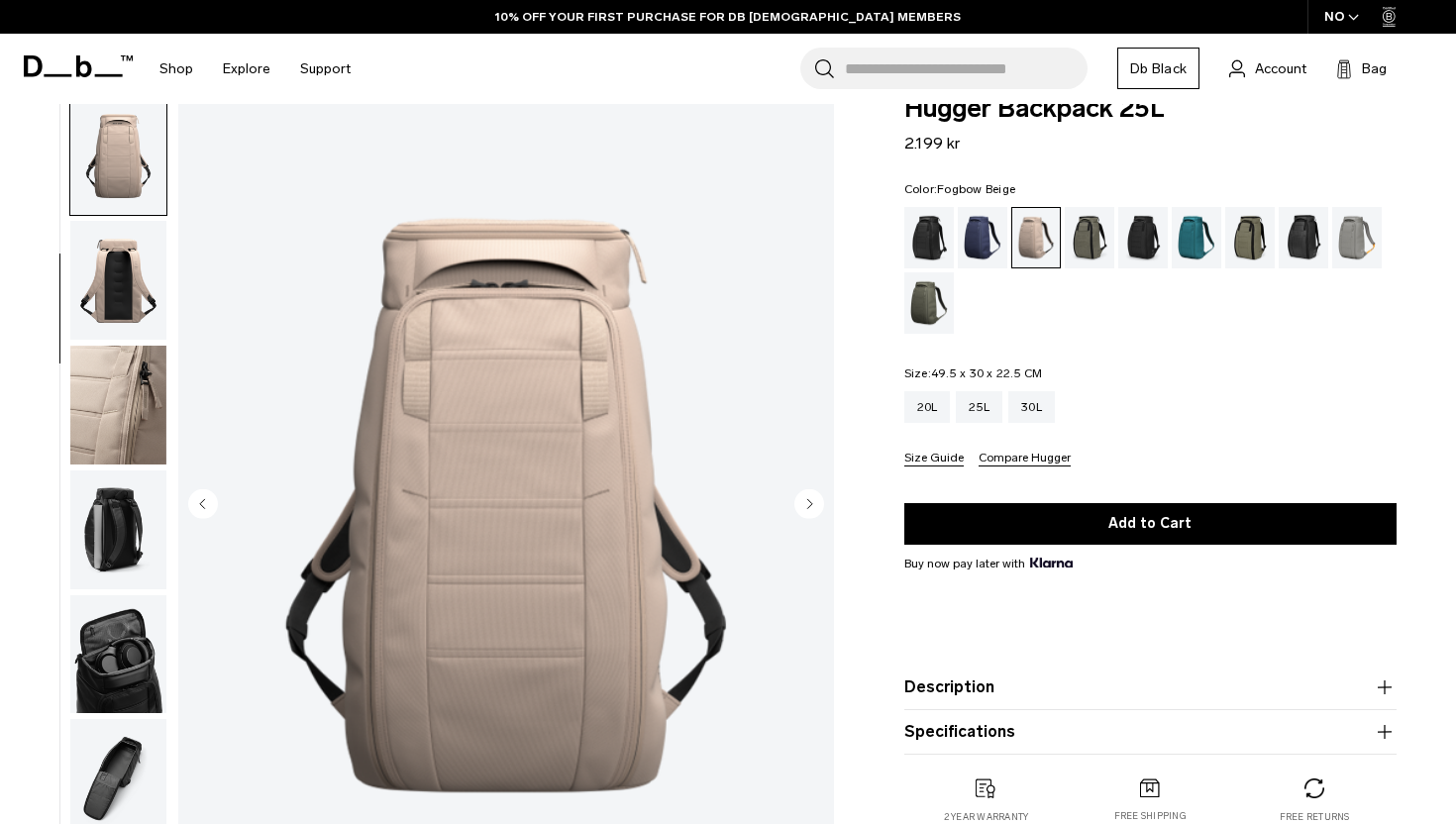 click at bounding box center (118, 405) 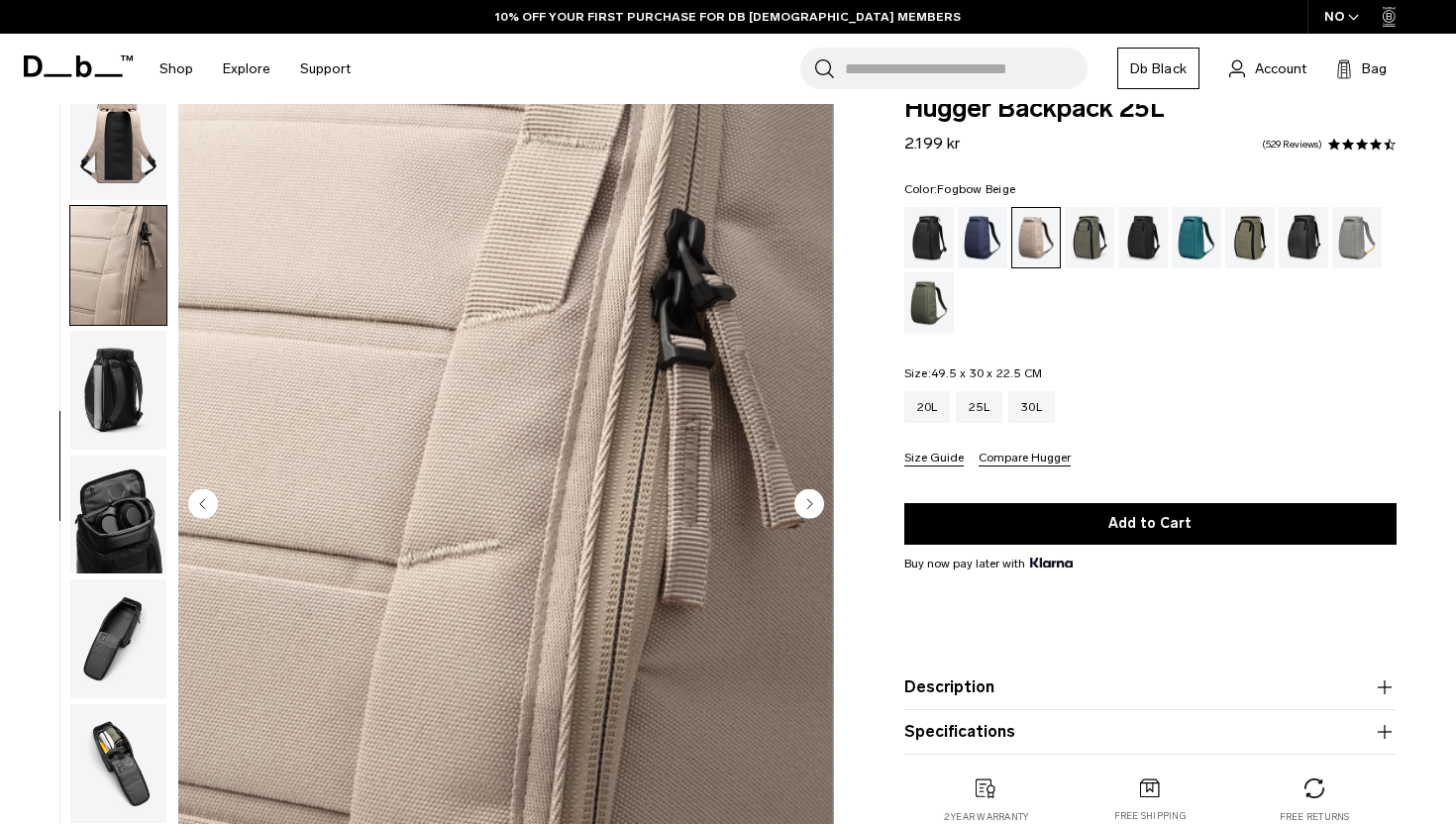 scroll, scrollTop: 423, scrollLeft: 0, axis: vertical 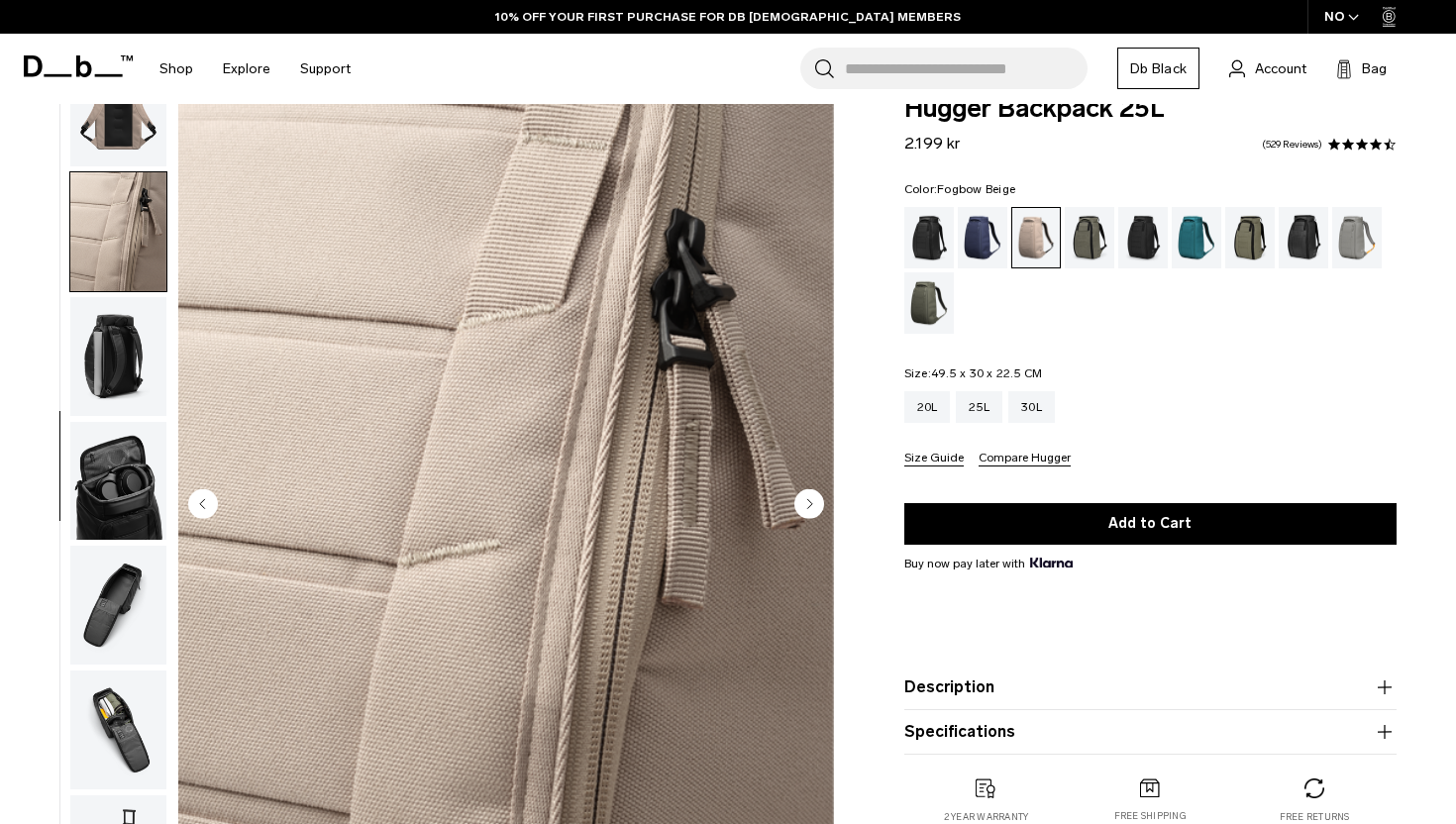 click at bounding box center [118, 481] 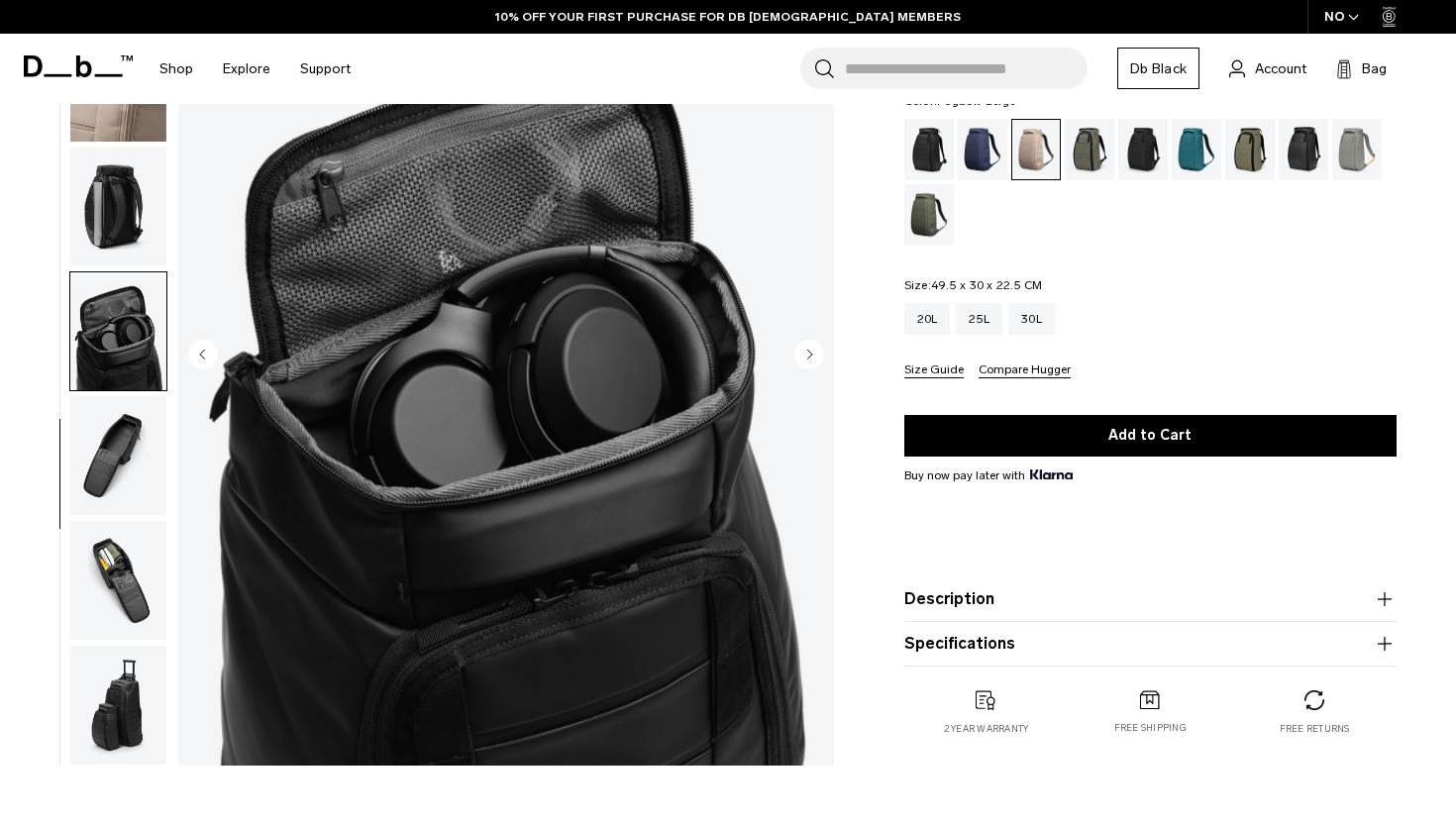 scroll, scrollTop: 188, scrollLeft: 0, axis: vertical 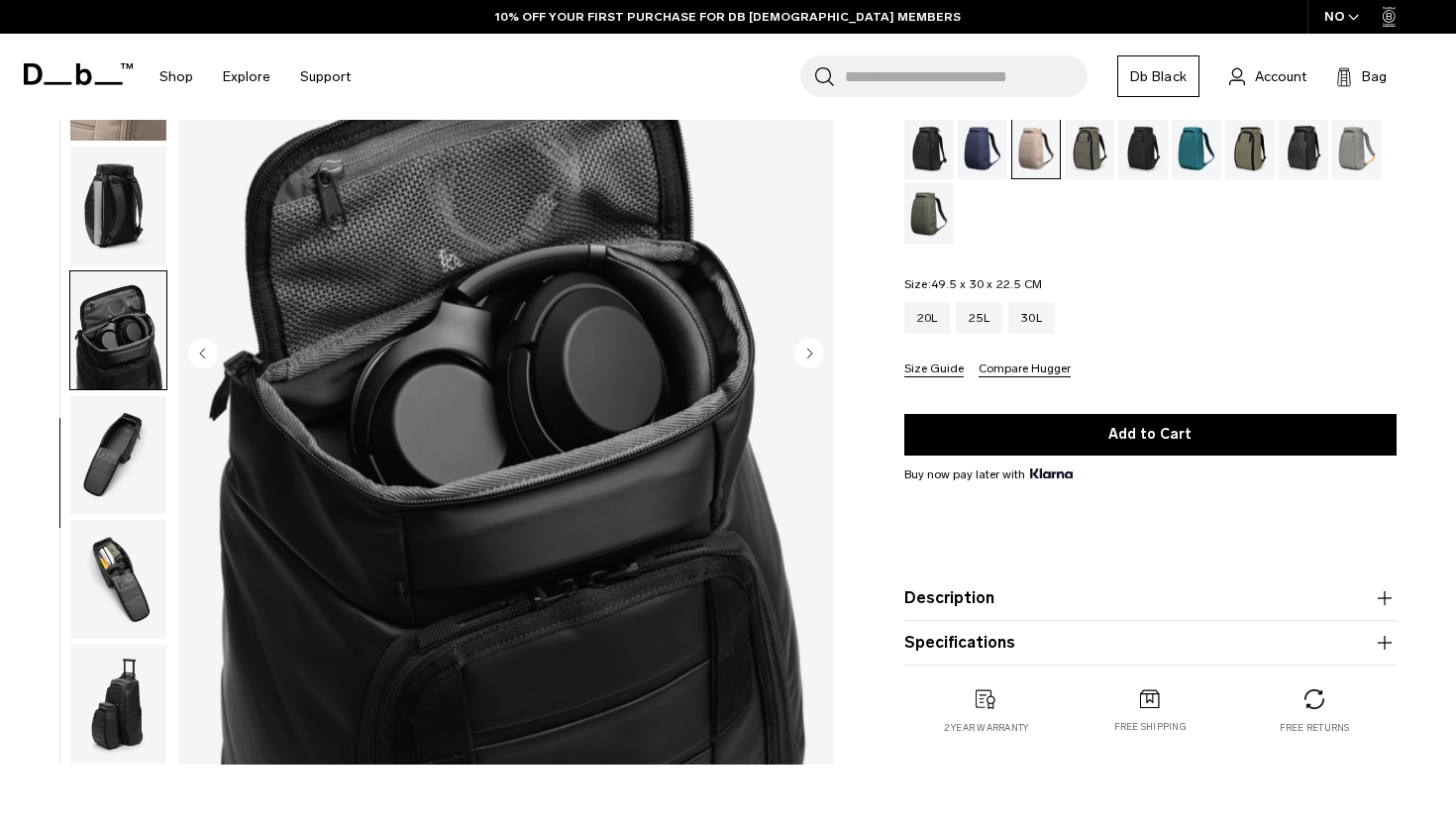 click at bounding box center [118, 579] 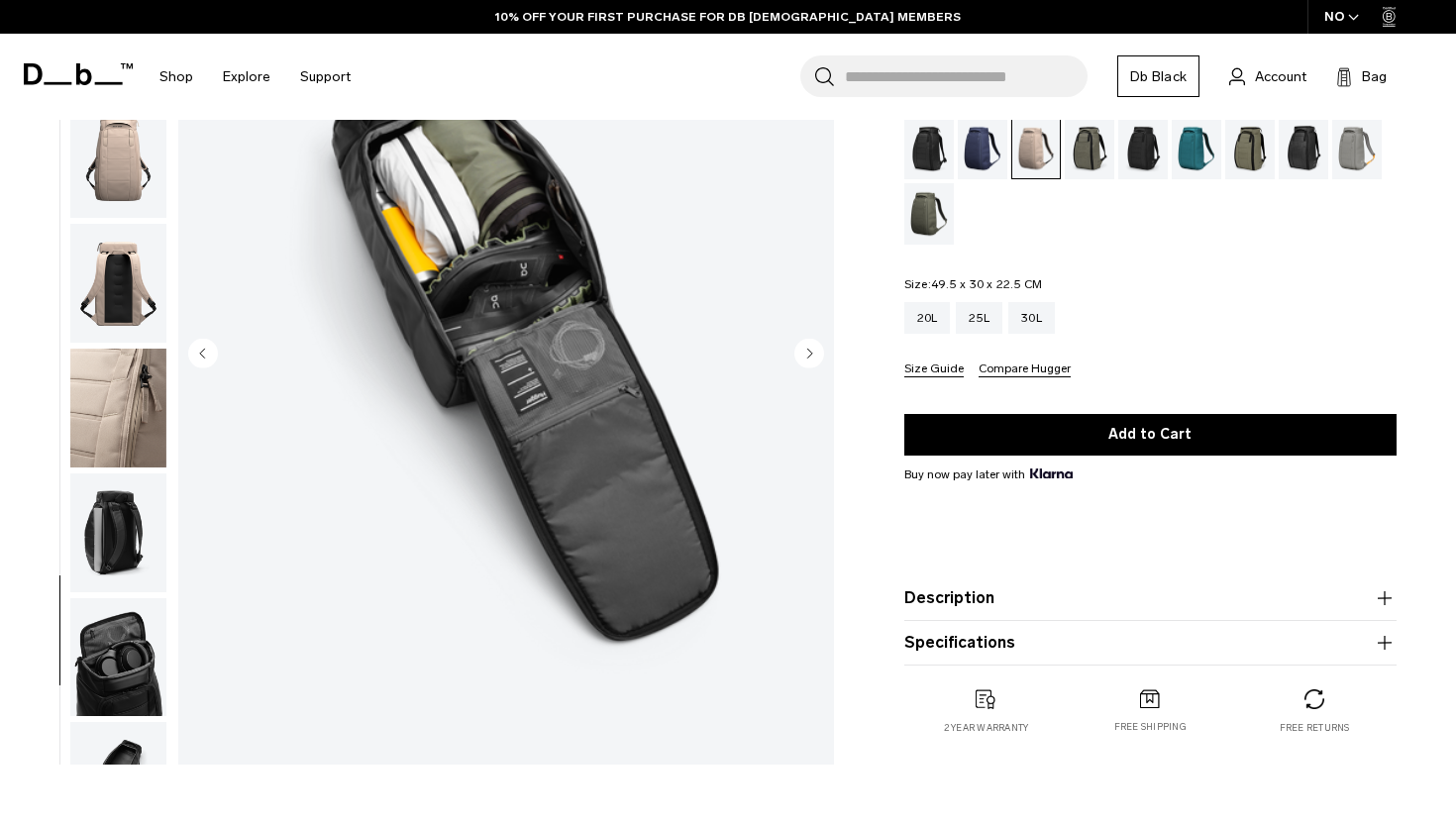 scroll, scrollTop: 0, scrollLeft: 0, axis: both 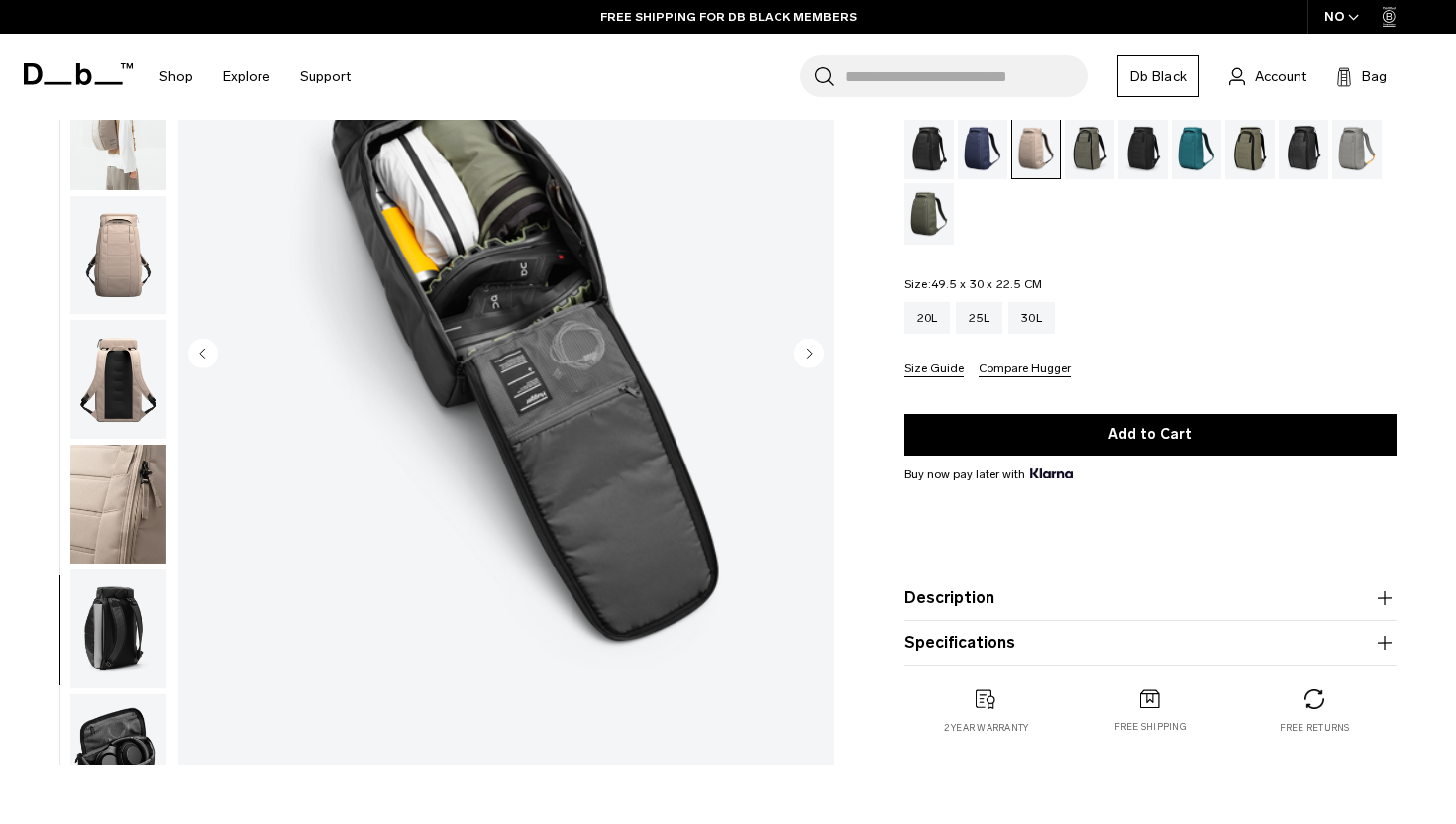 click at bounding box center (983, 149) 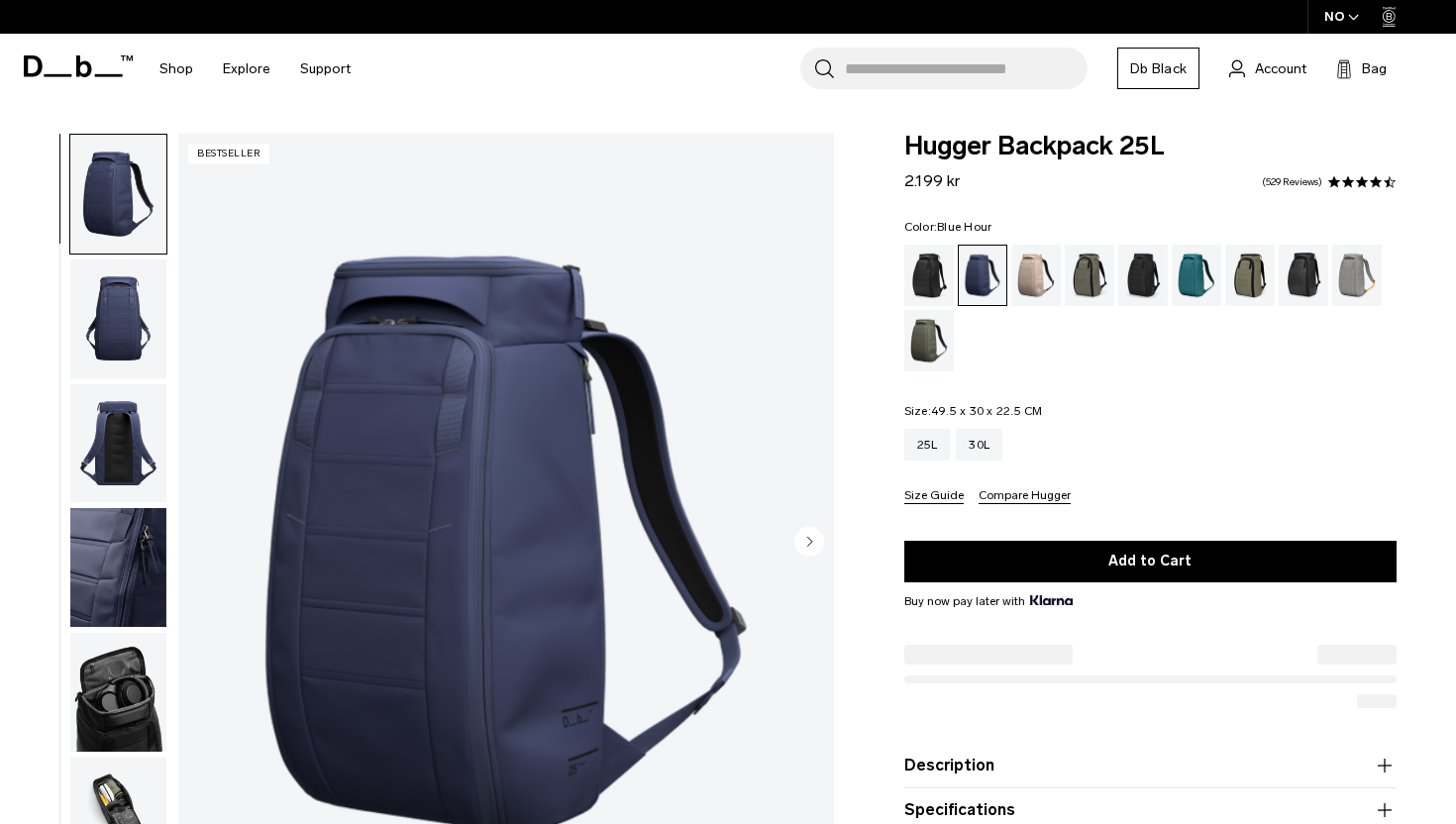 scroll, scrollTop: 0, scrollLeft: 0, axis: both 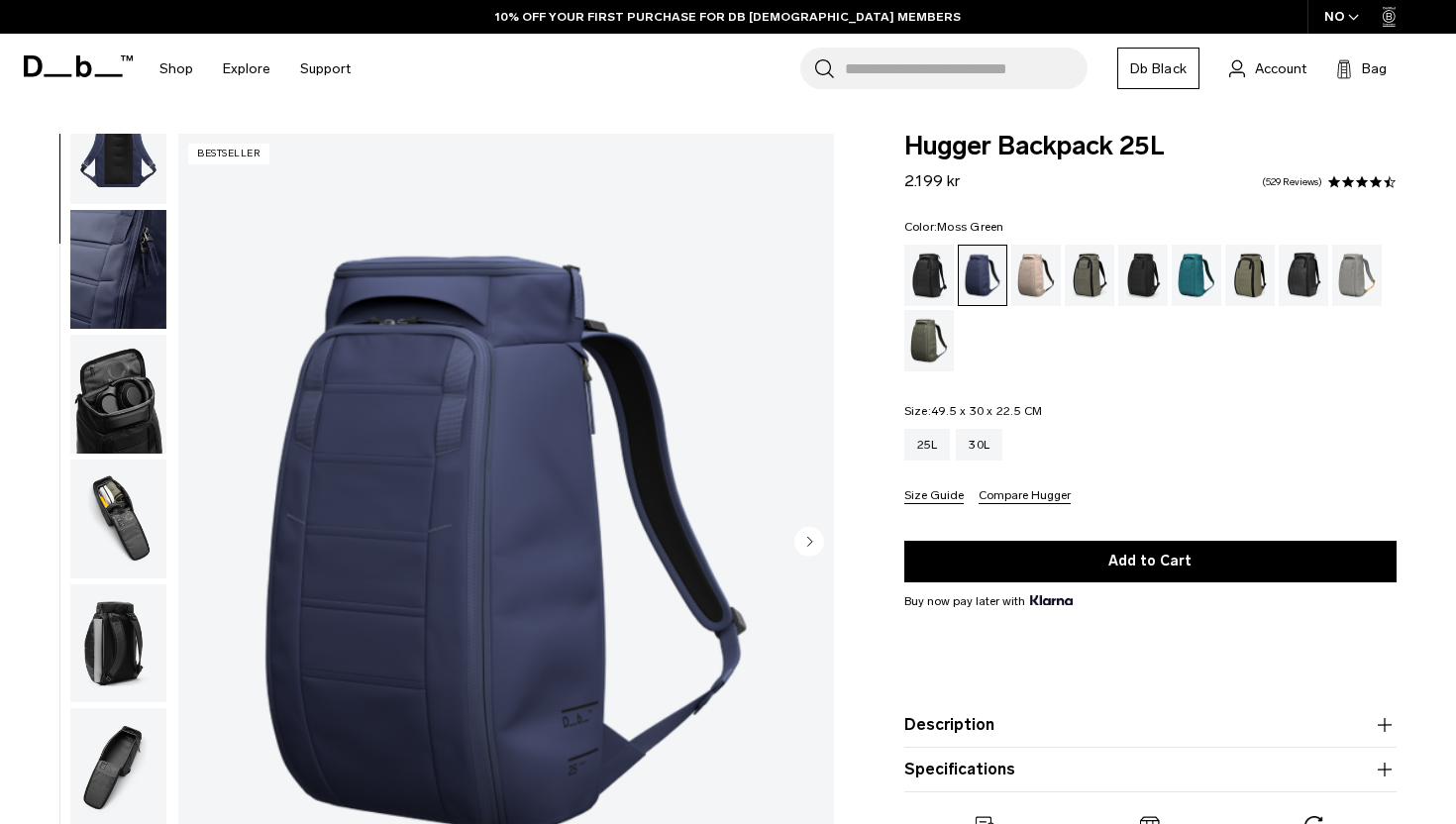 click at bounding box center (929, 341) 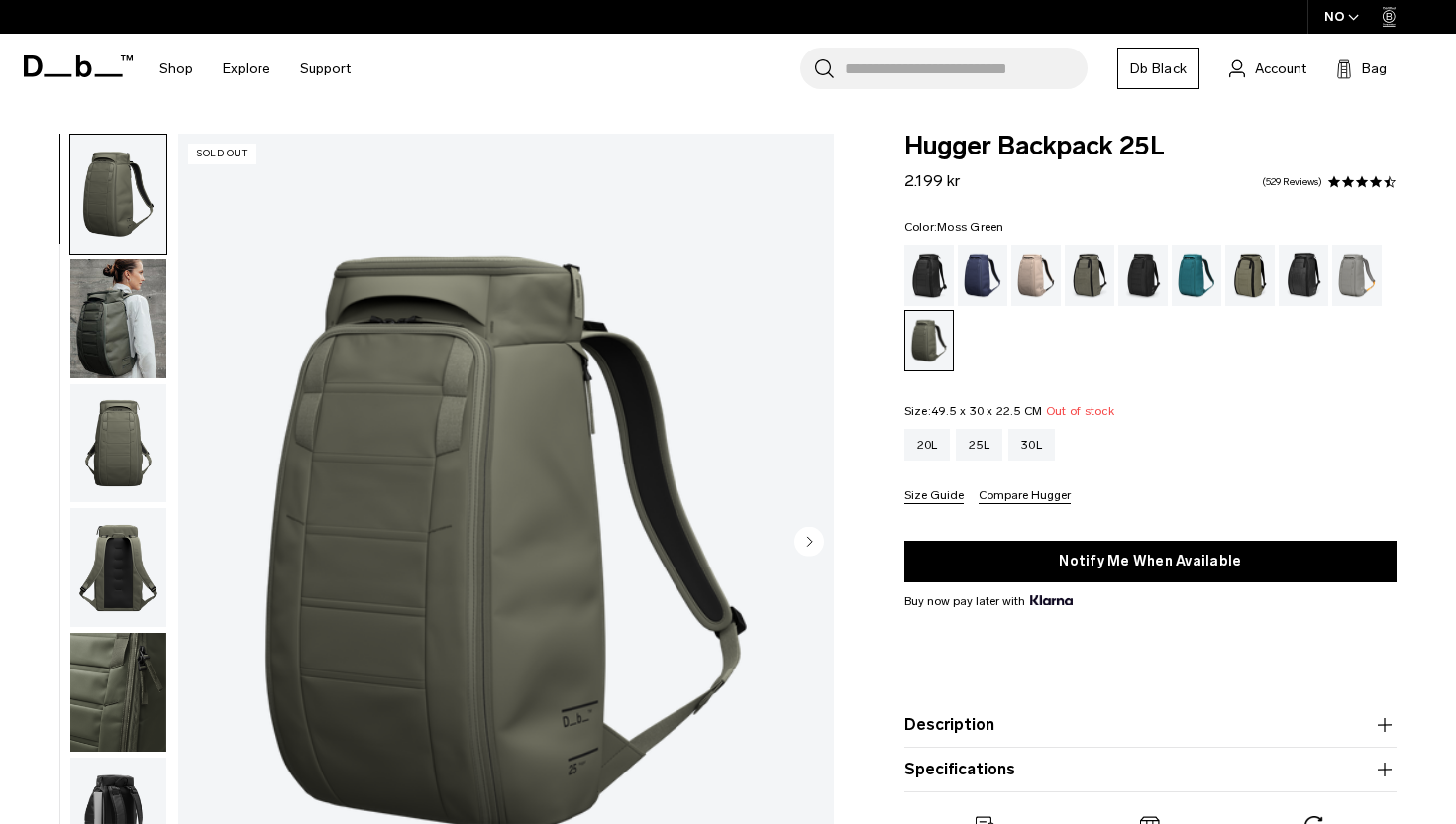 scroll, scrollTop: 0, scrollLeft: 0, axis: both 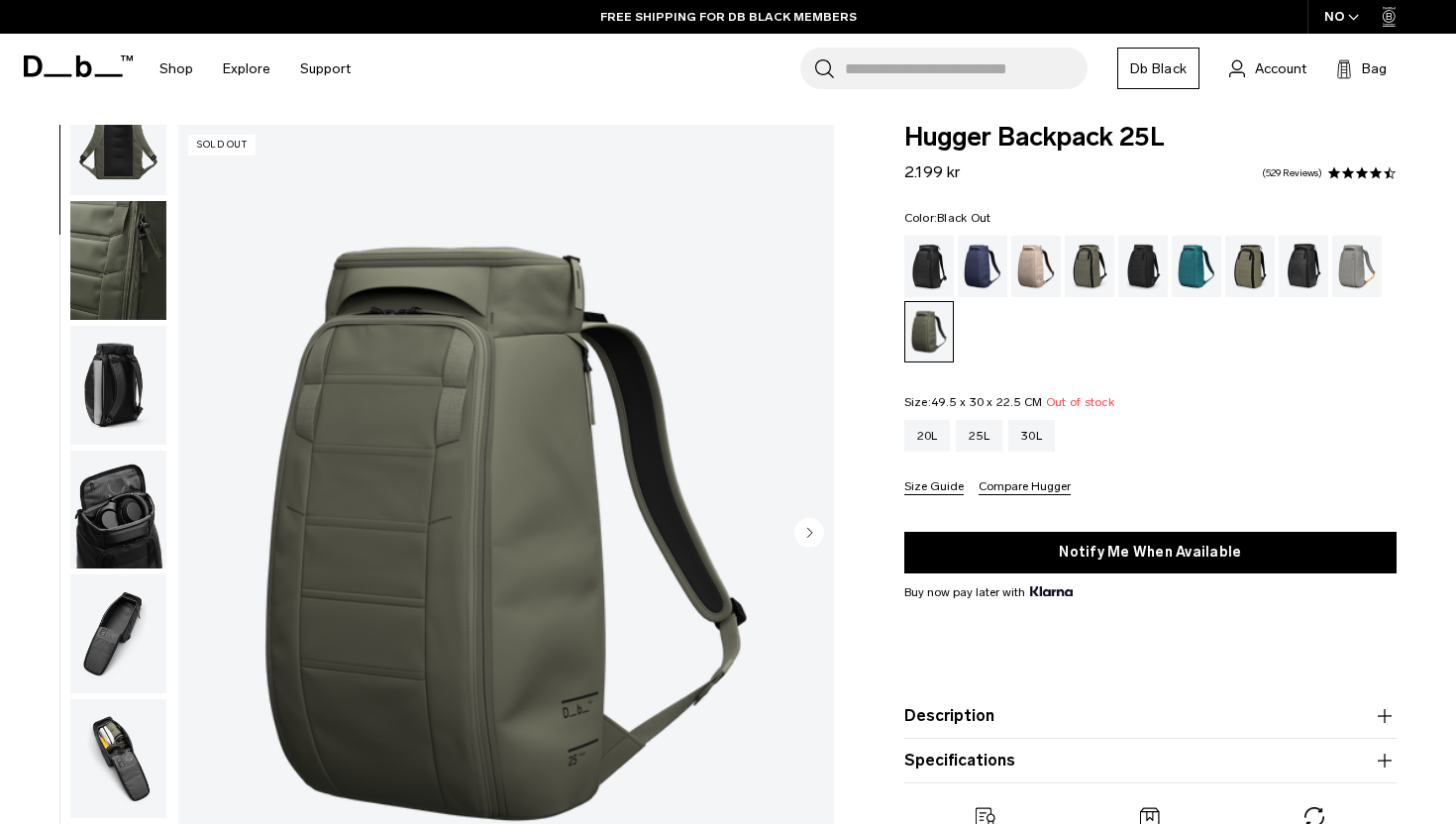 click at bounding box center [929, 266] 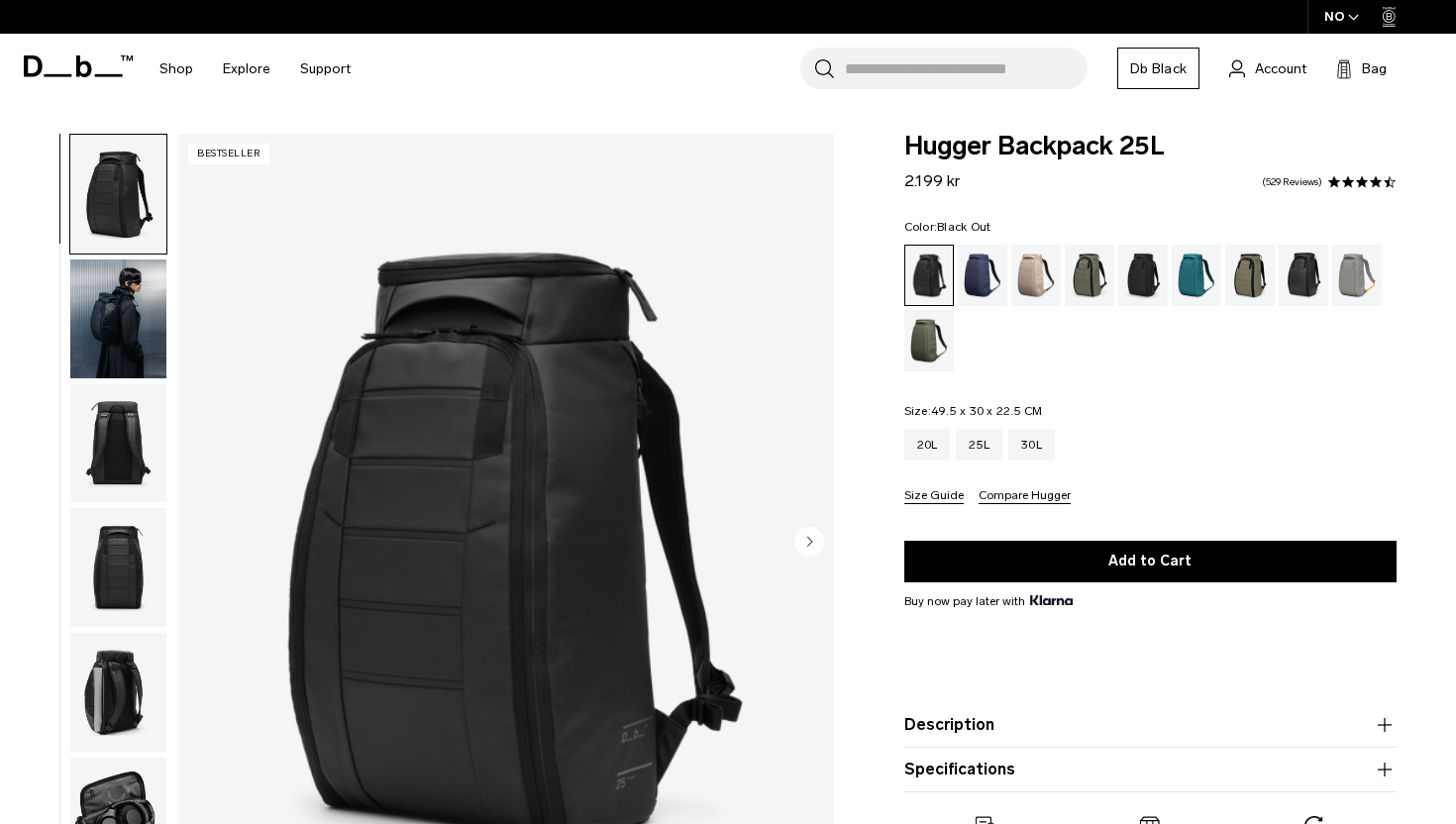 scroll, scrollTop: 0, scrollLeft: 0, axis: both 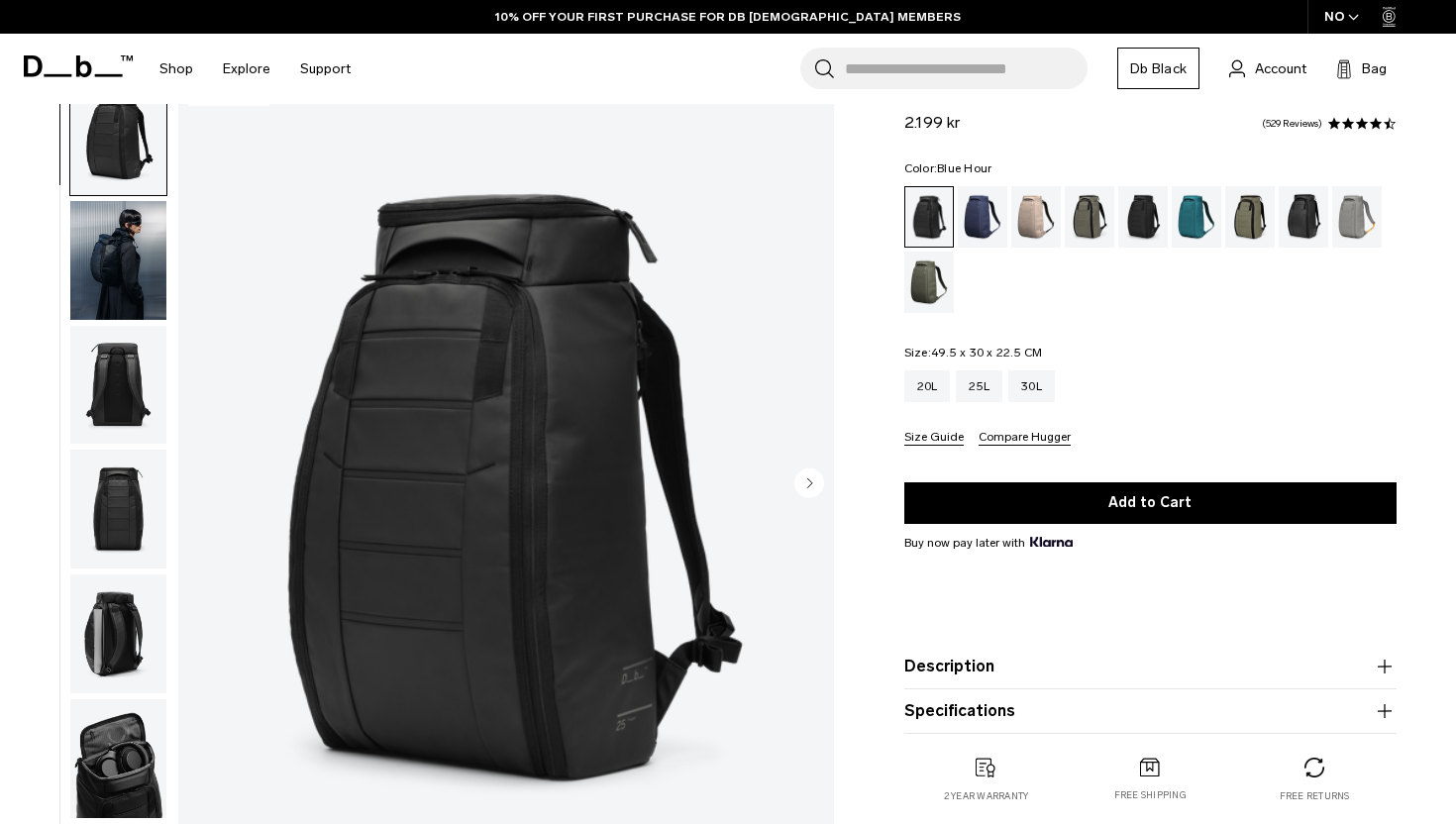click at bounding box center (983, 217) 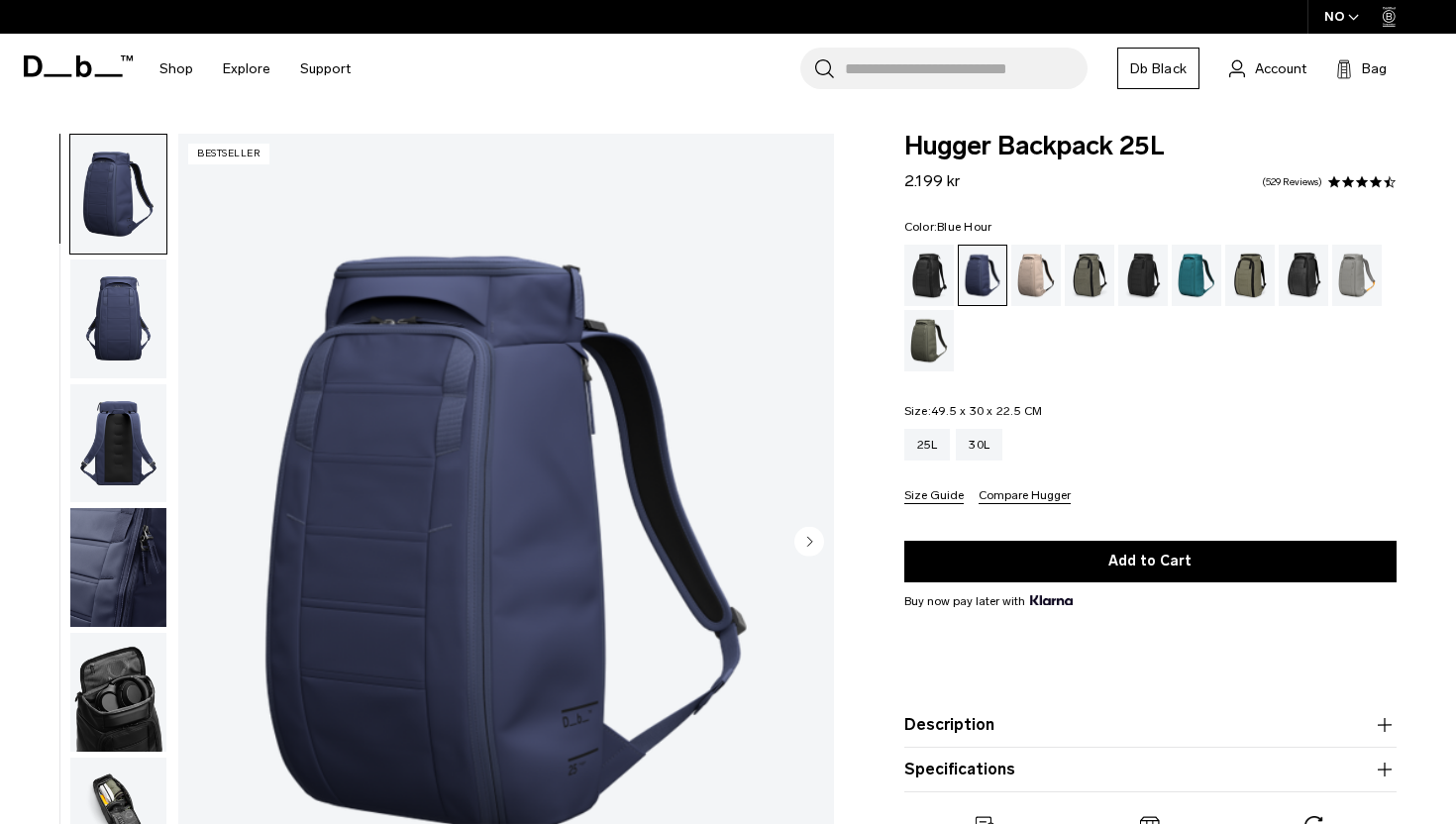 scroll, scrollTop: 0, scrollLeft: 0, axis: both 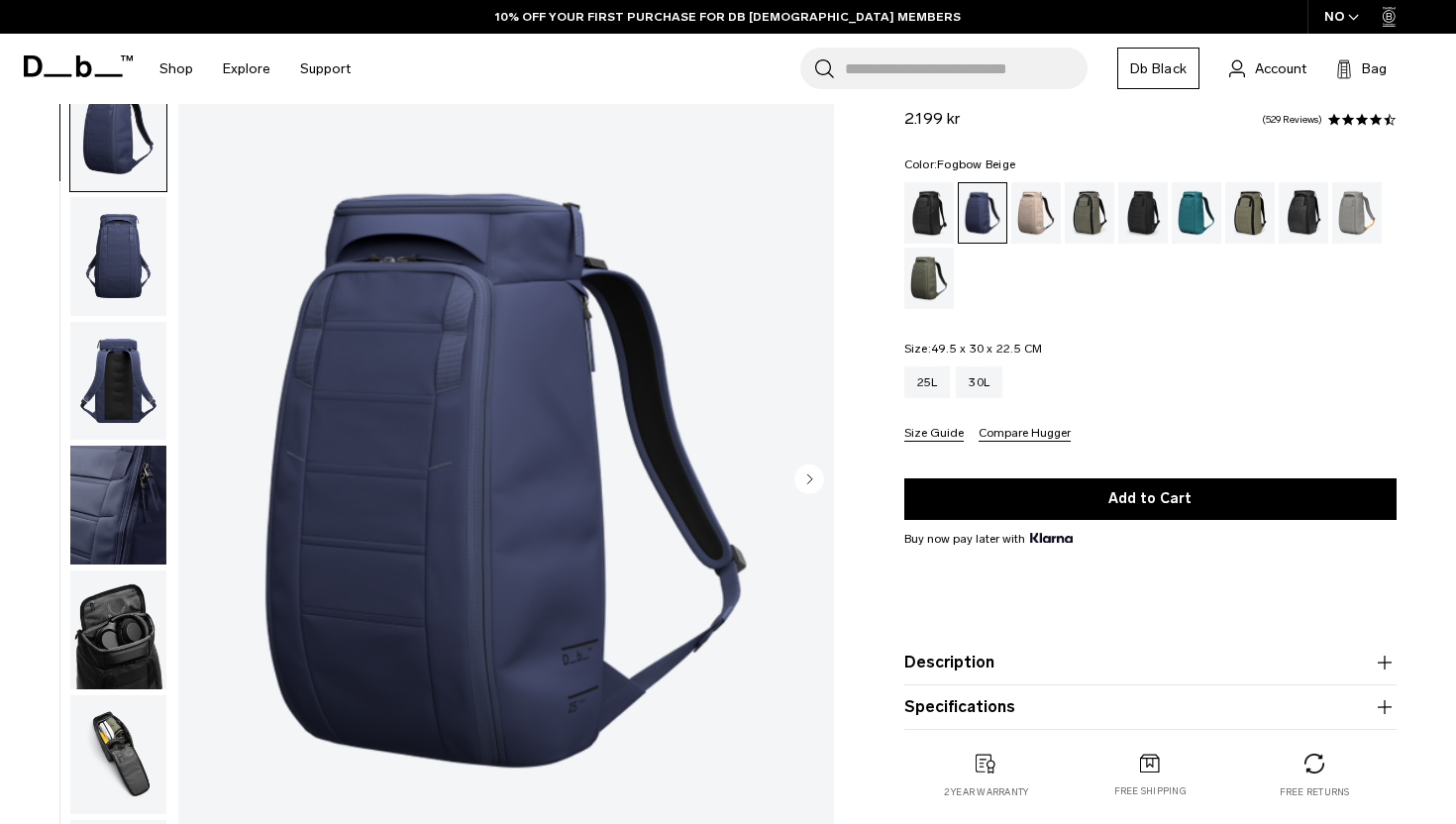 click at bounding box center [1036, 213] 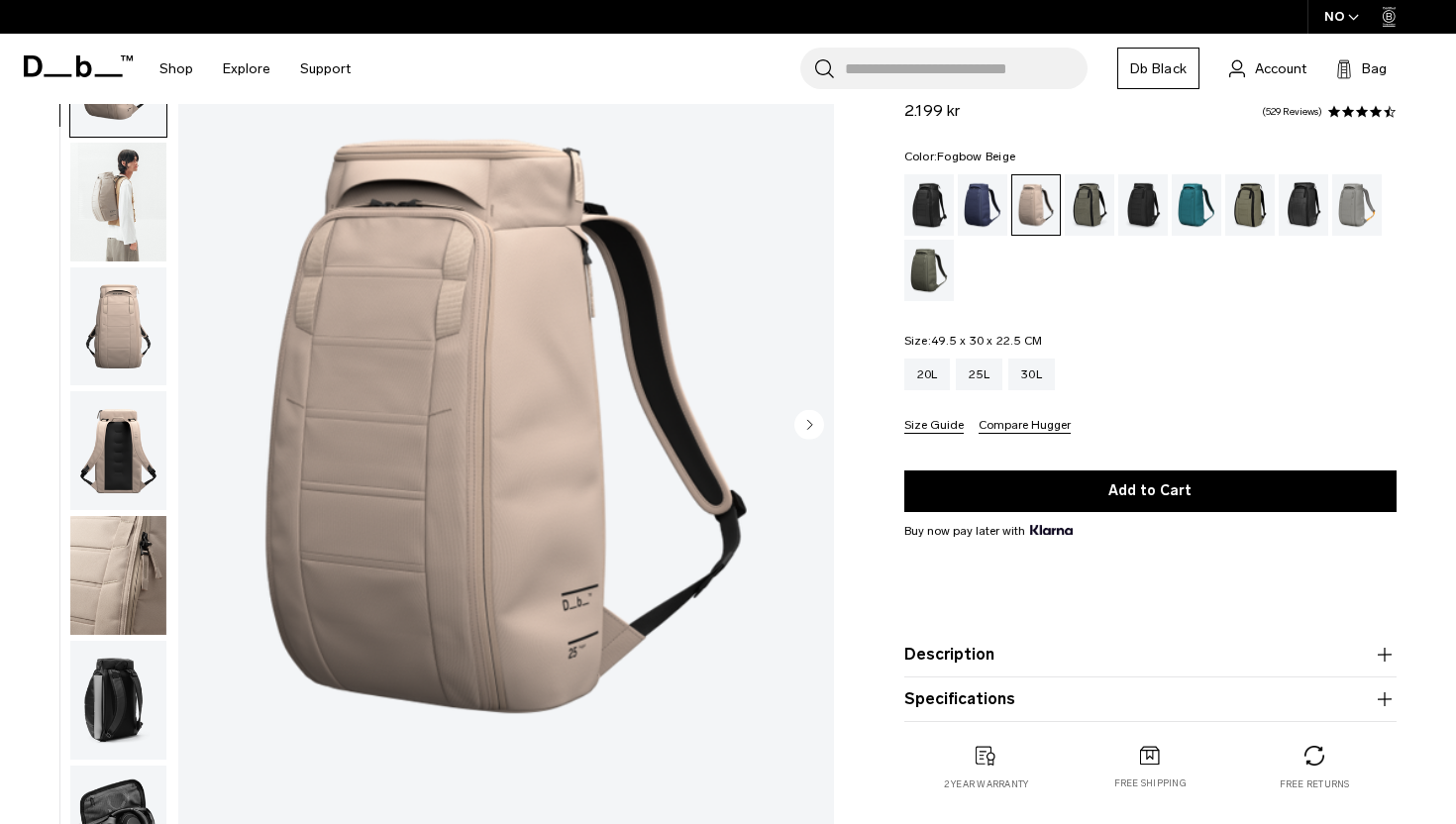 scroll, scrollTop: 0, scrollLeft: 0, axis: both 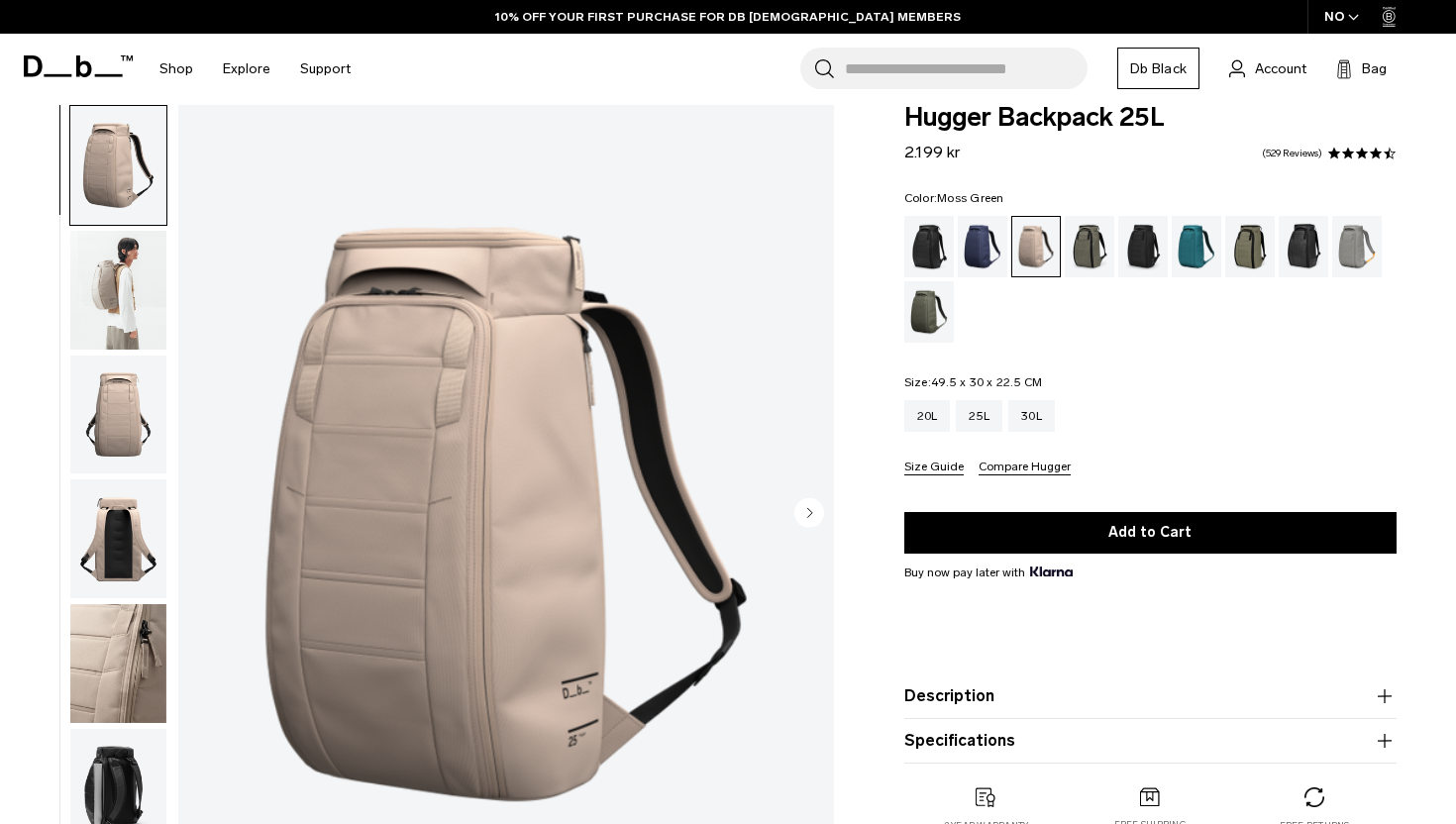 click at bounding box center [929, 312] 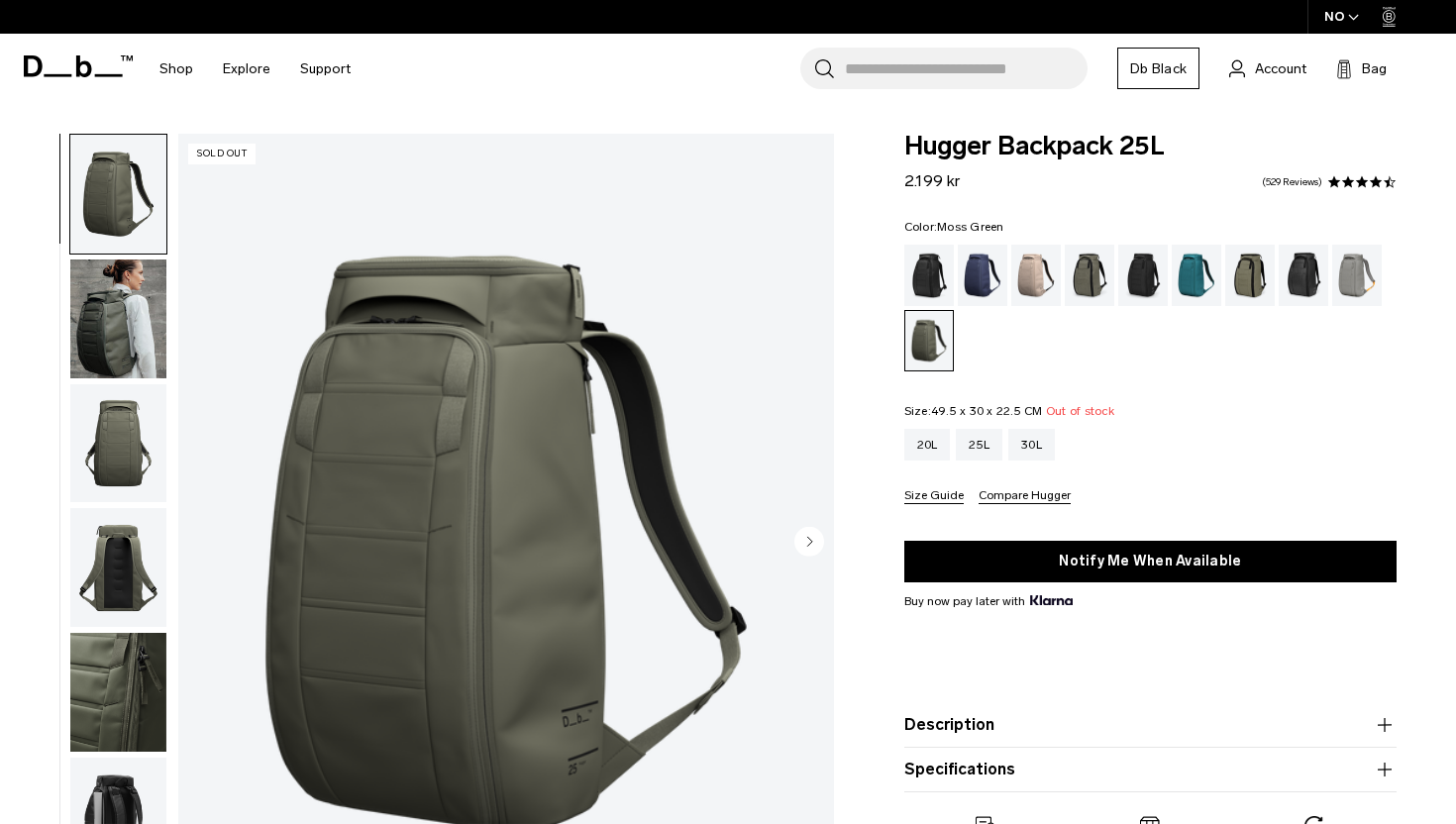 scroll, scrollTop: 0, scrollLeft: 0, axis: both 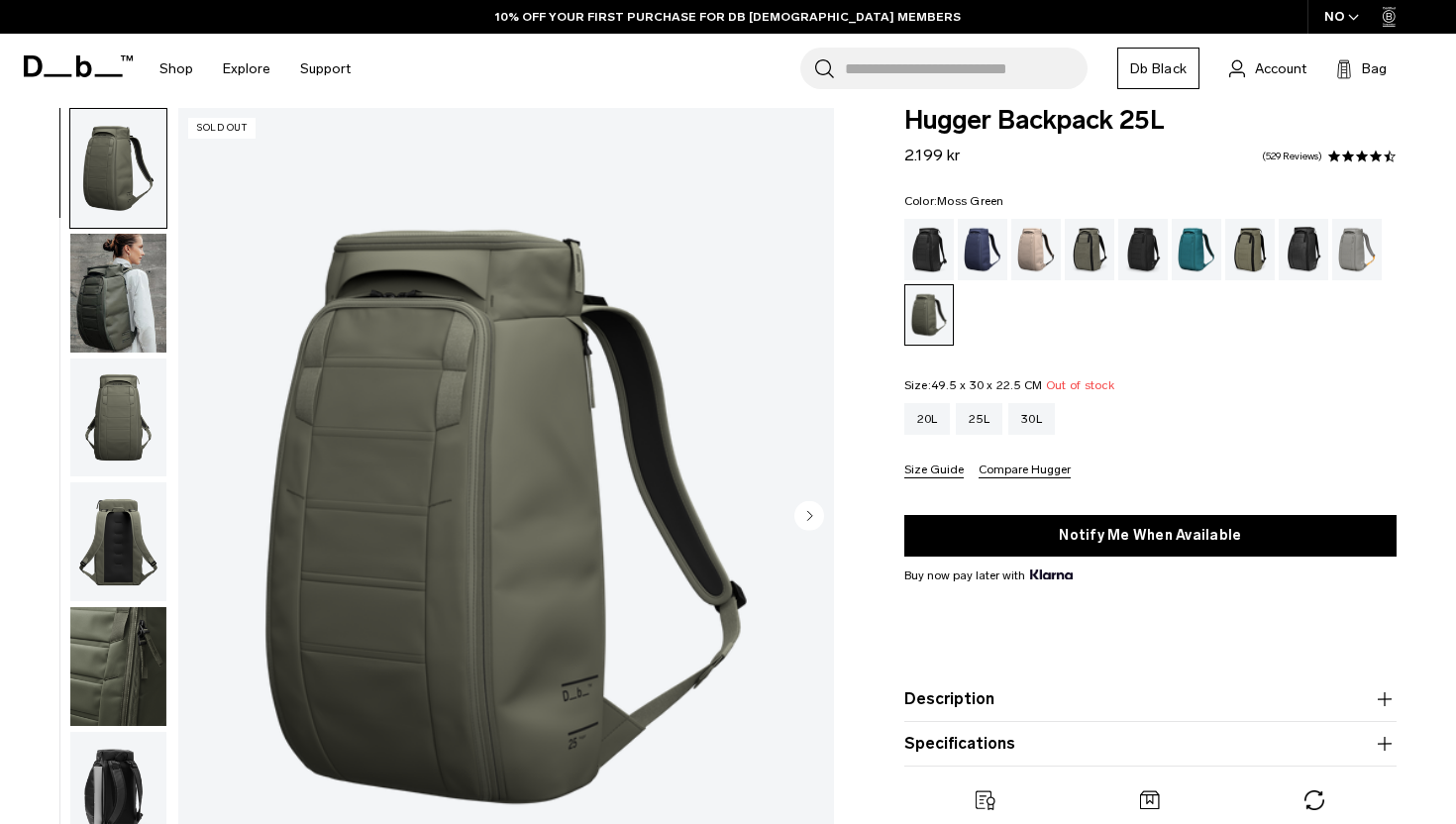 click at bounding box center (118, 293) 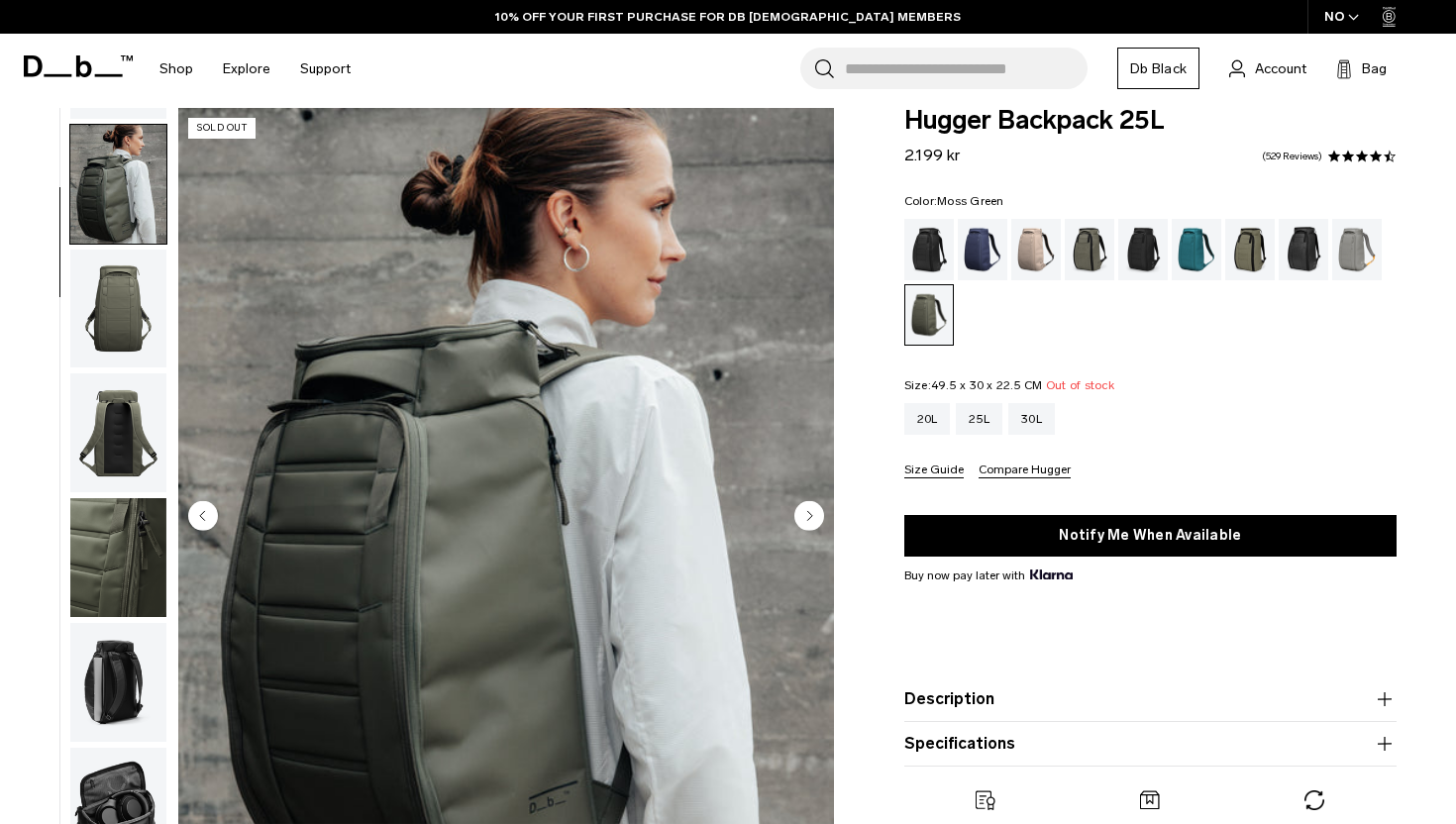 scroll, scrollTop: 125, scrollLeft: 0, axis: vertical 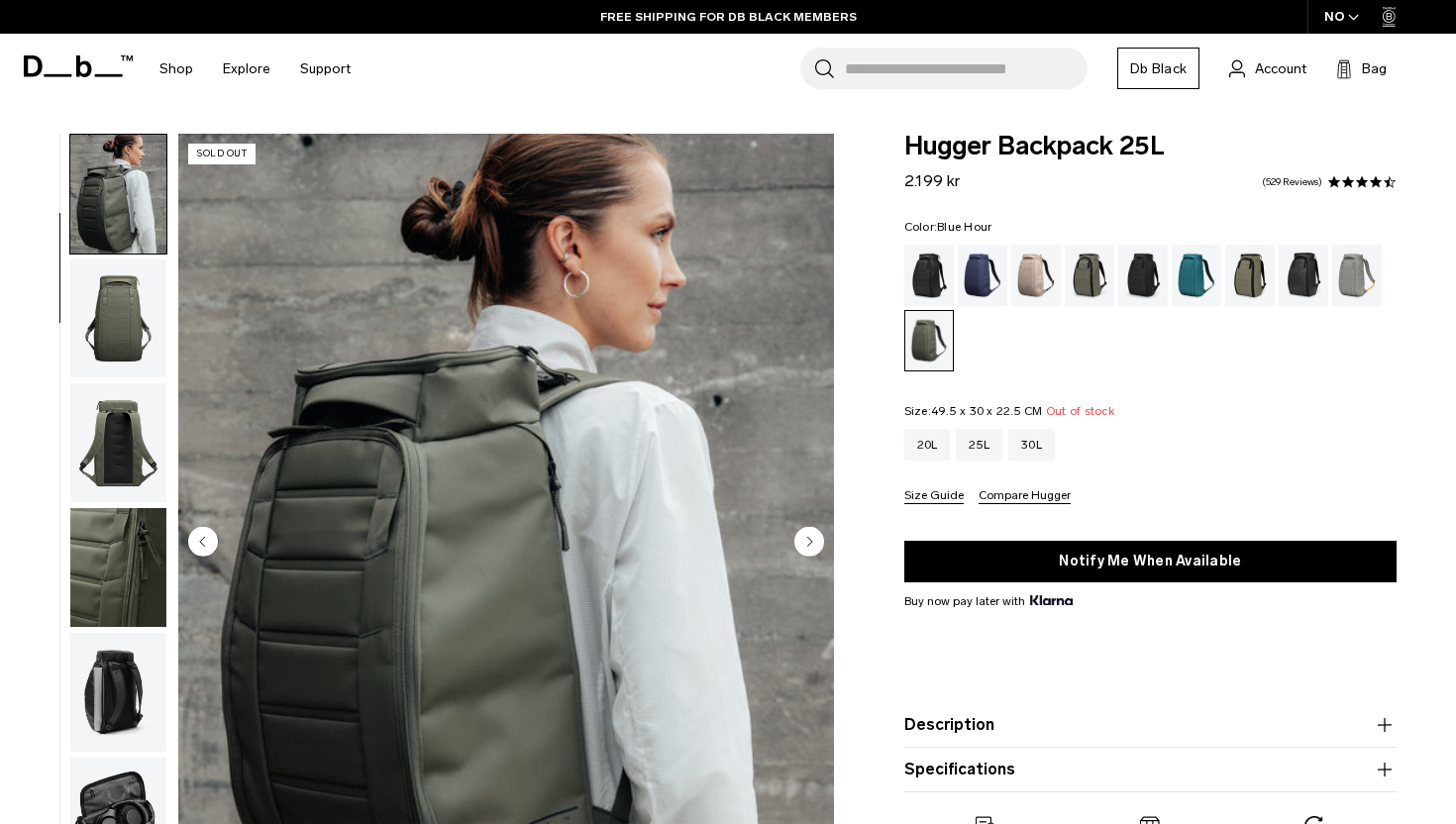 click at bounding box center (983, 275) 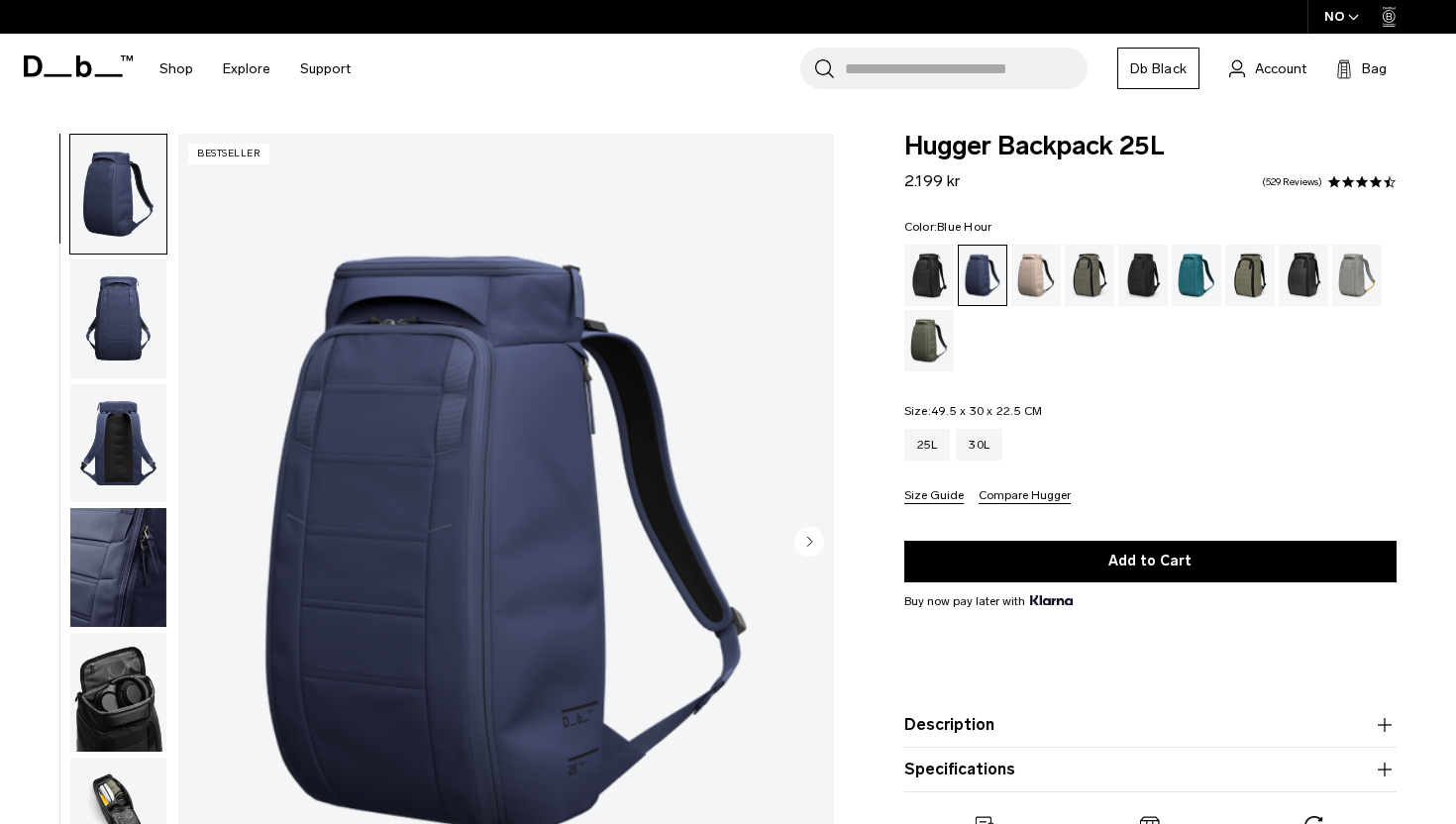scroll, scrollTop: 0, scrollLeft: 0, axis: both 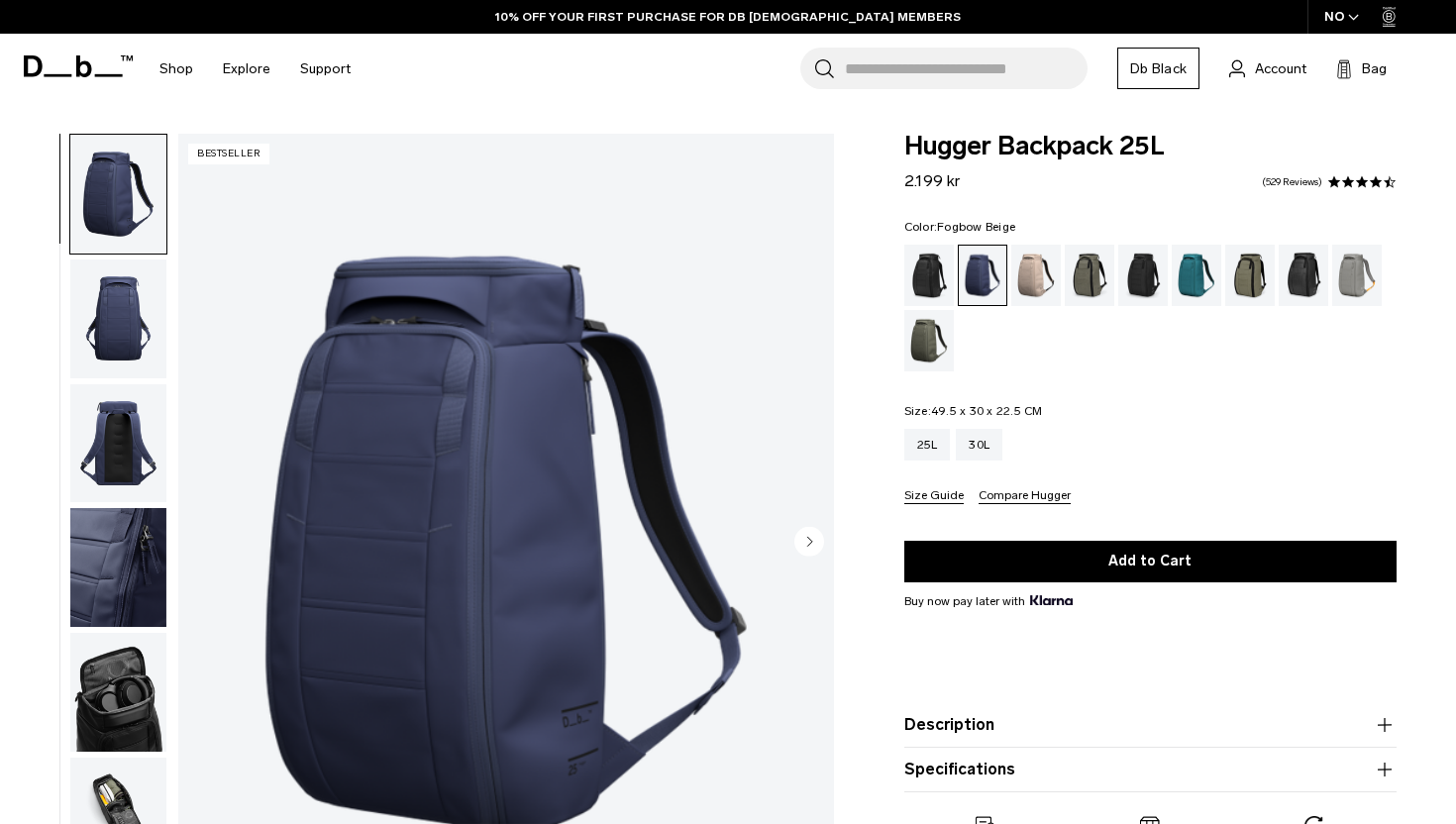 click at bounding box center [1036, 275] 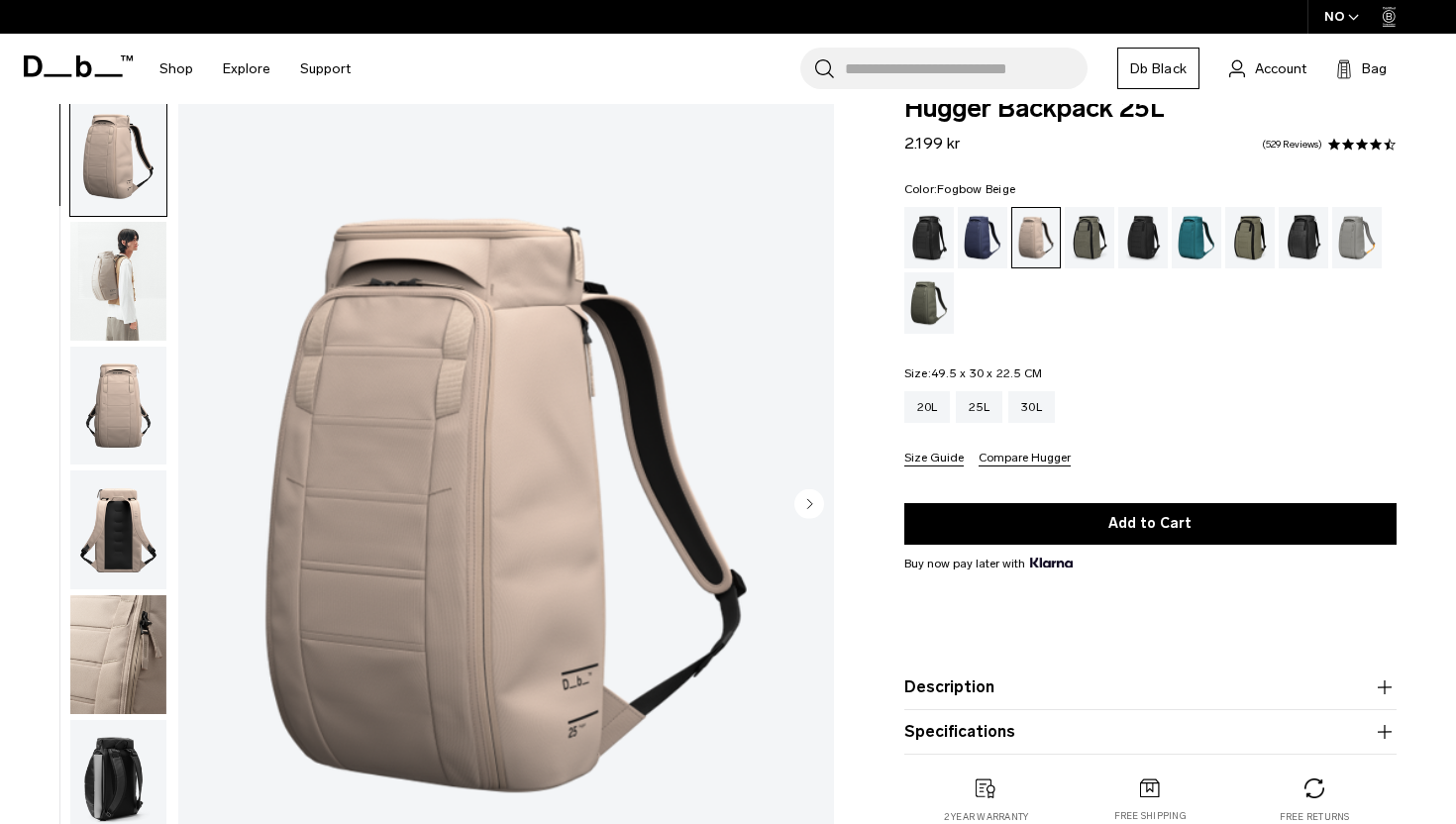 scroll, scrollTop: 0, scrollLeft: 0, axis: both 